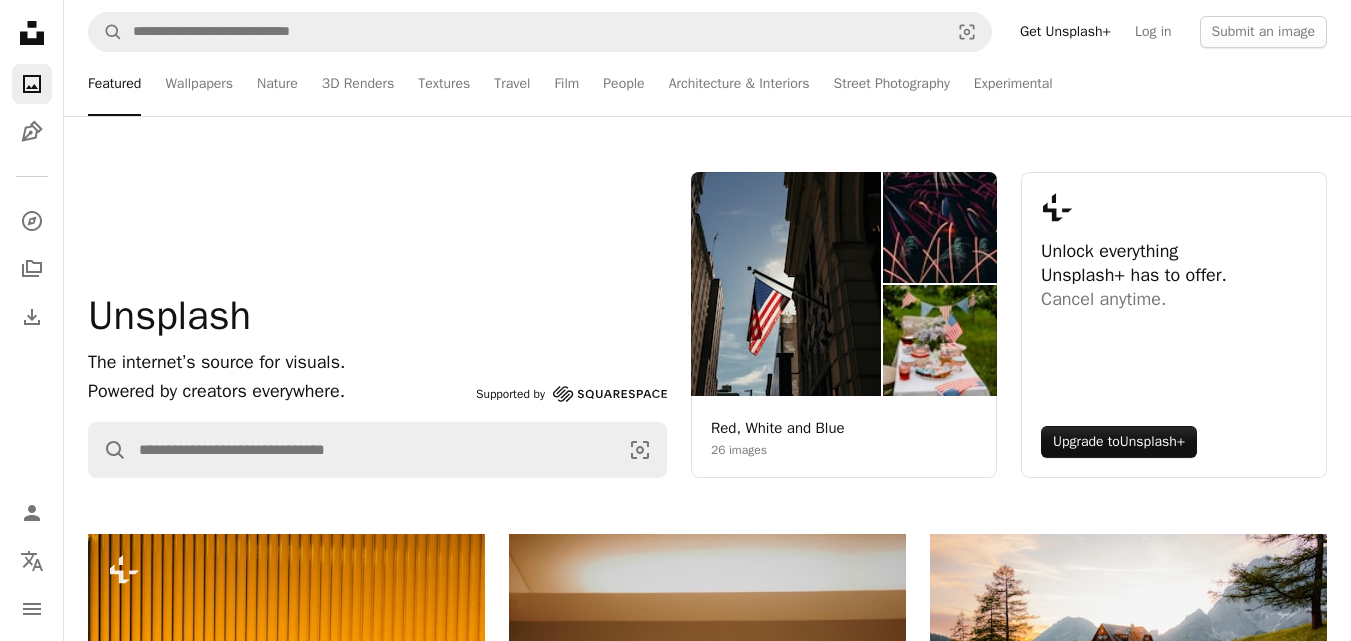 scroll, scrollTop: 8300, scrollLeft: 0, axis: vertical 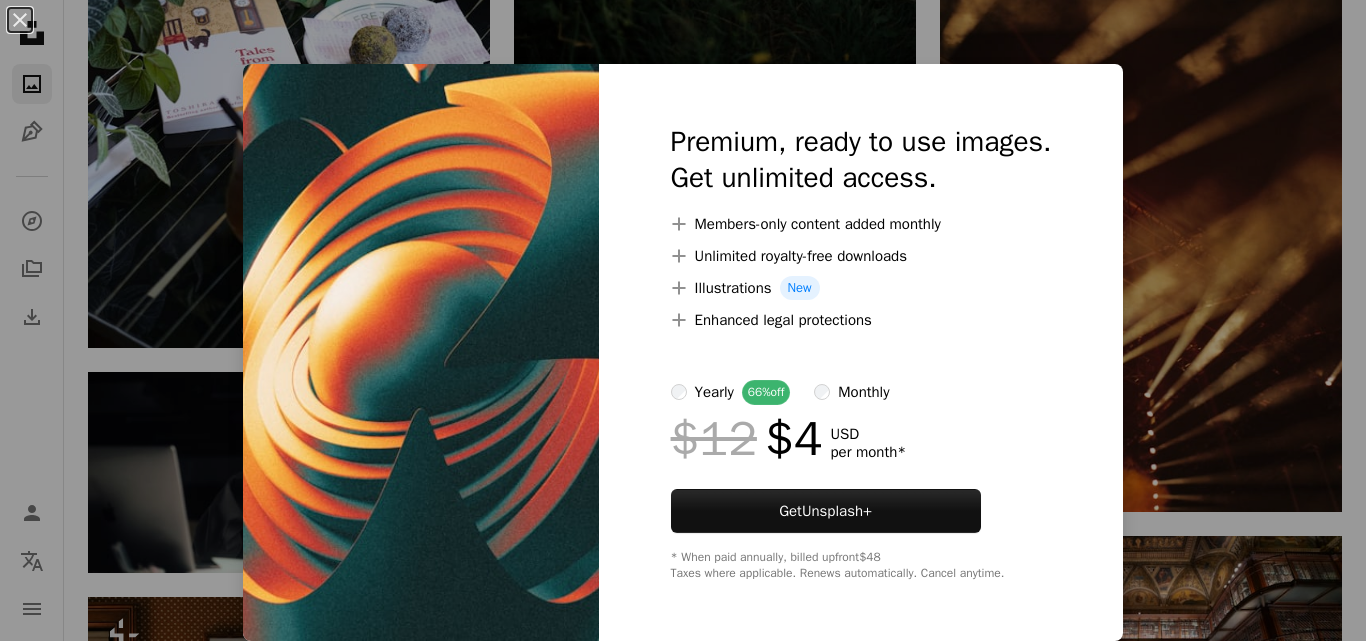drag, startPoint x: 448, startPoint y: 373, endPoint x: 426, endPoint y: 439, distance: 69.57011 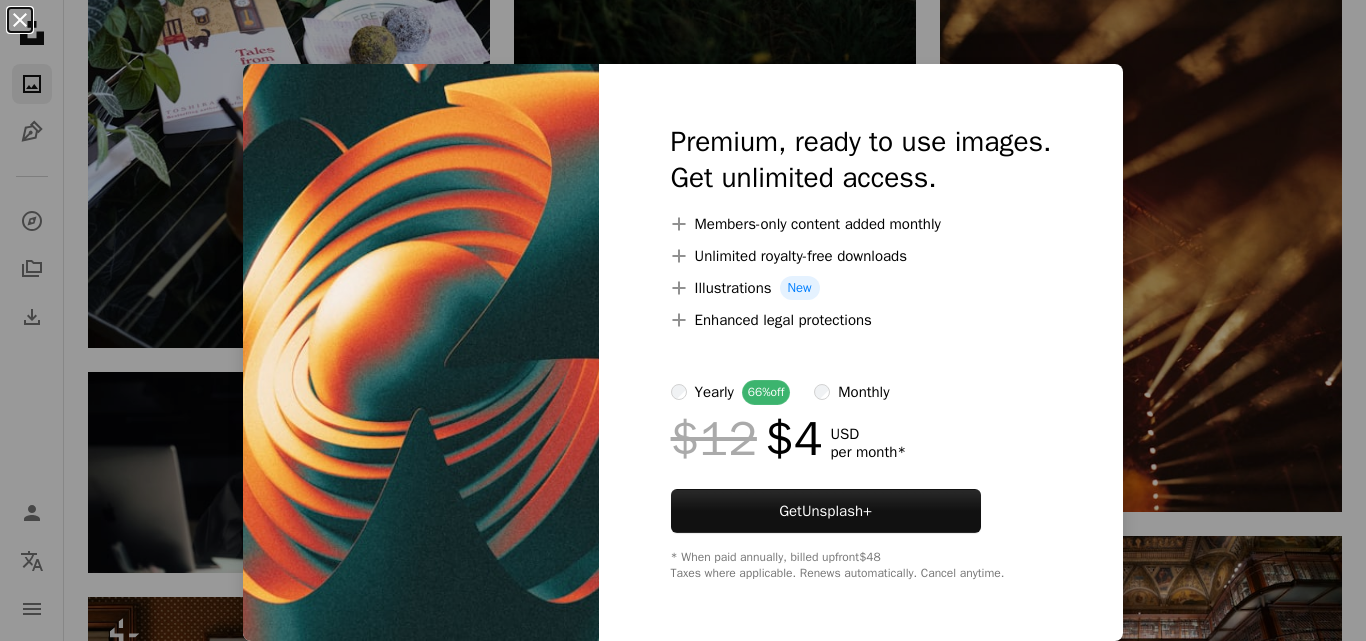 click on "An X shape" at bounding box center [20, 20] 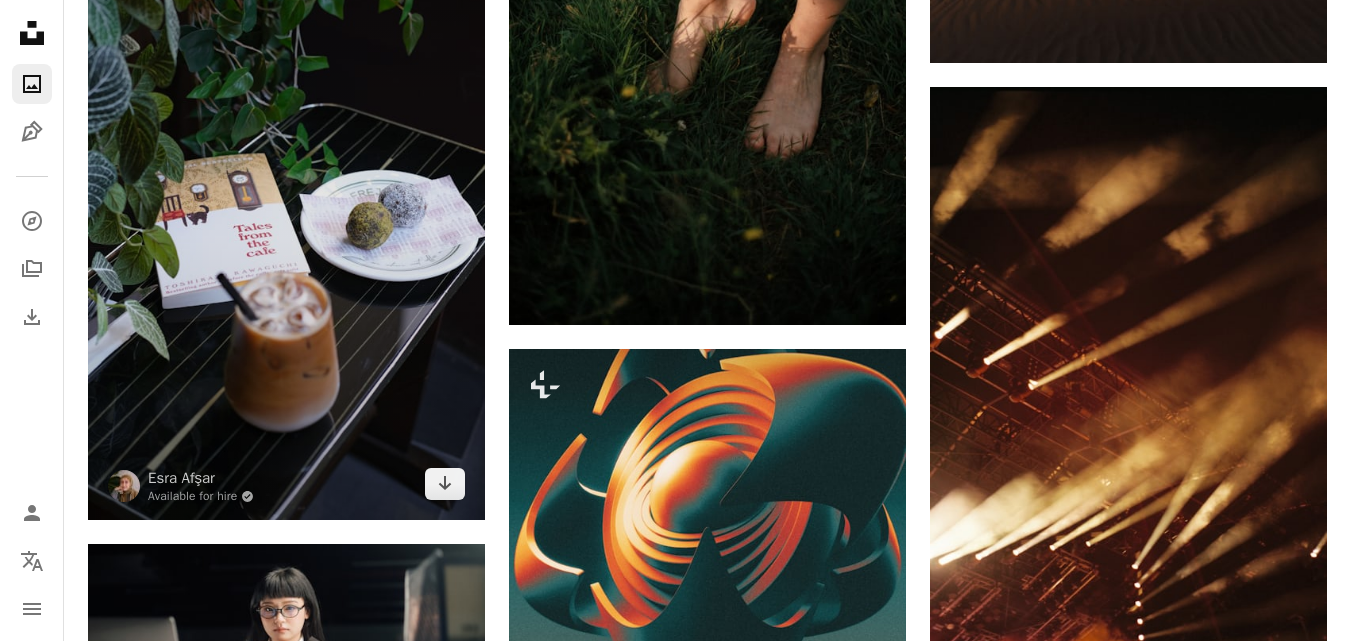 scroll, scrollTop: 8000, scrollLeft: 0, axis: vertical 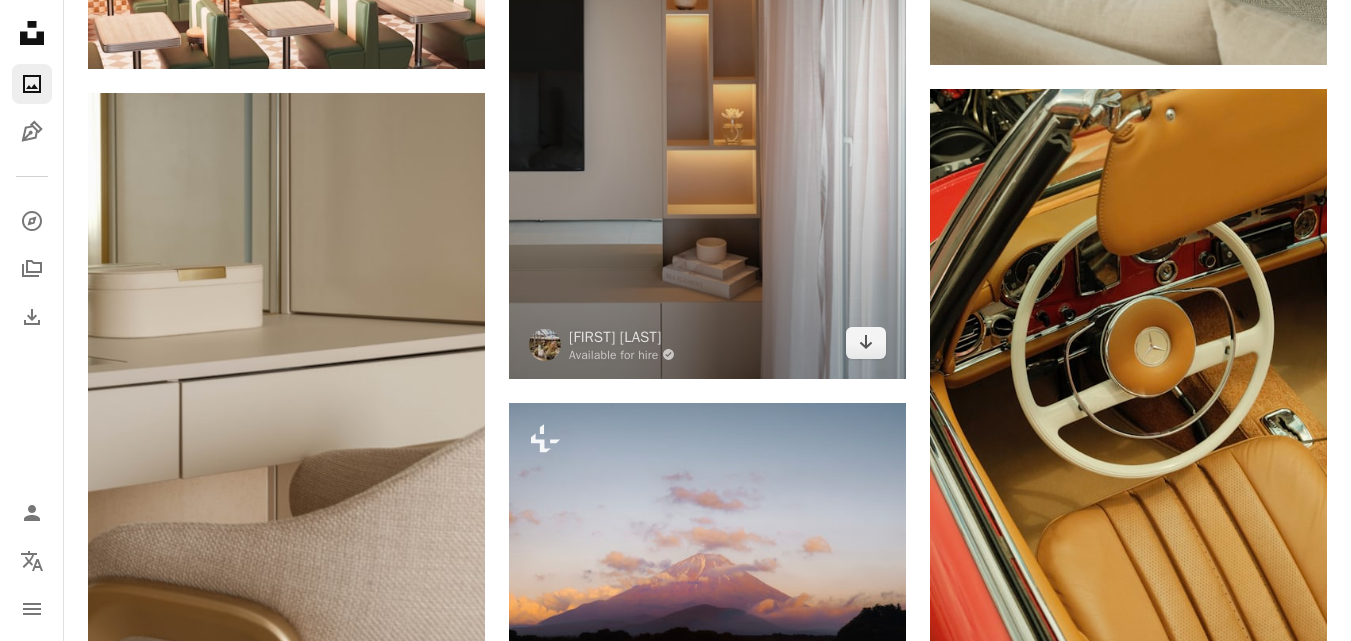 click at bounding box center (707, 90) 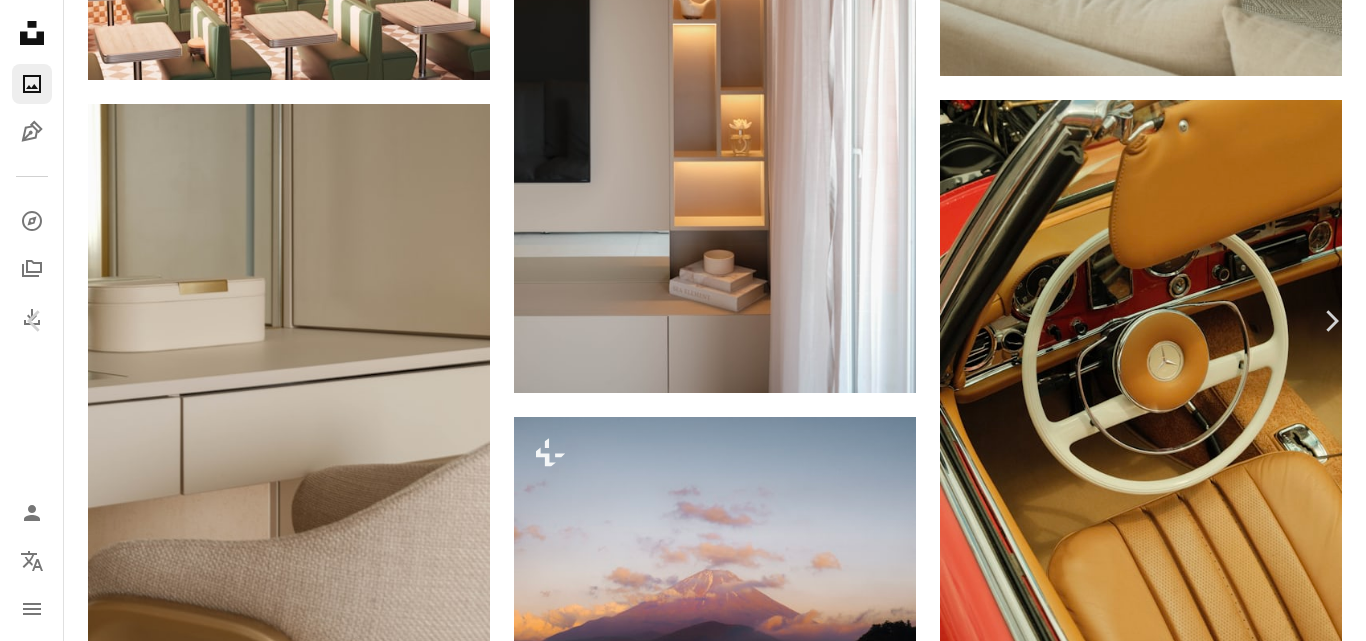 click on "Download free" at bounding box center (1167, 10271) 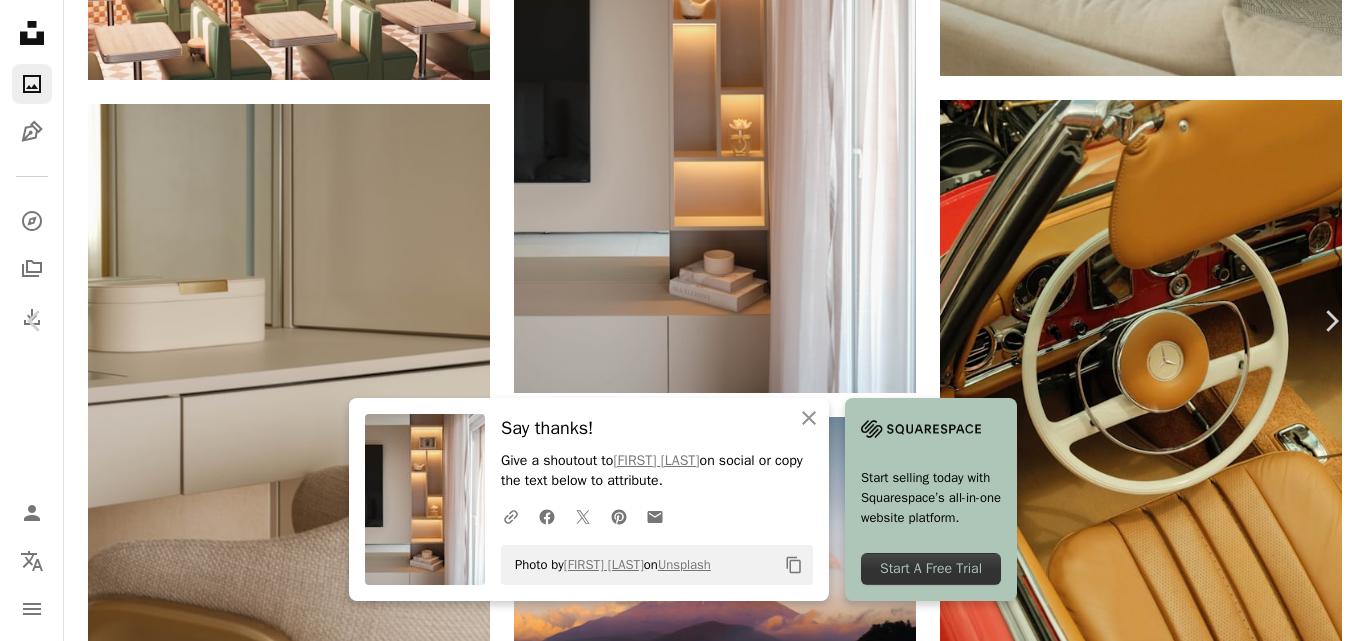 click on "An X shape" at bounding box center (20, 20) 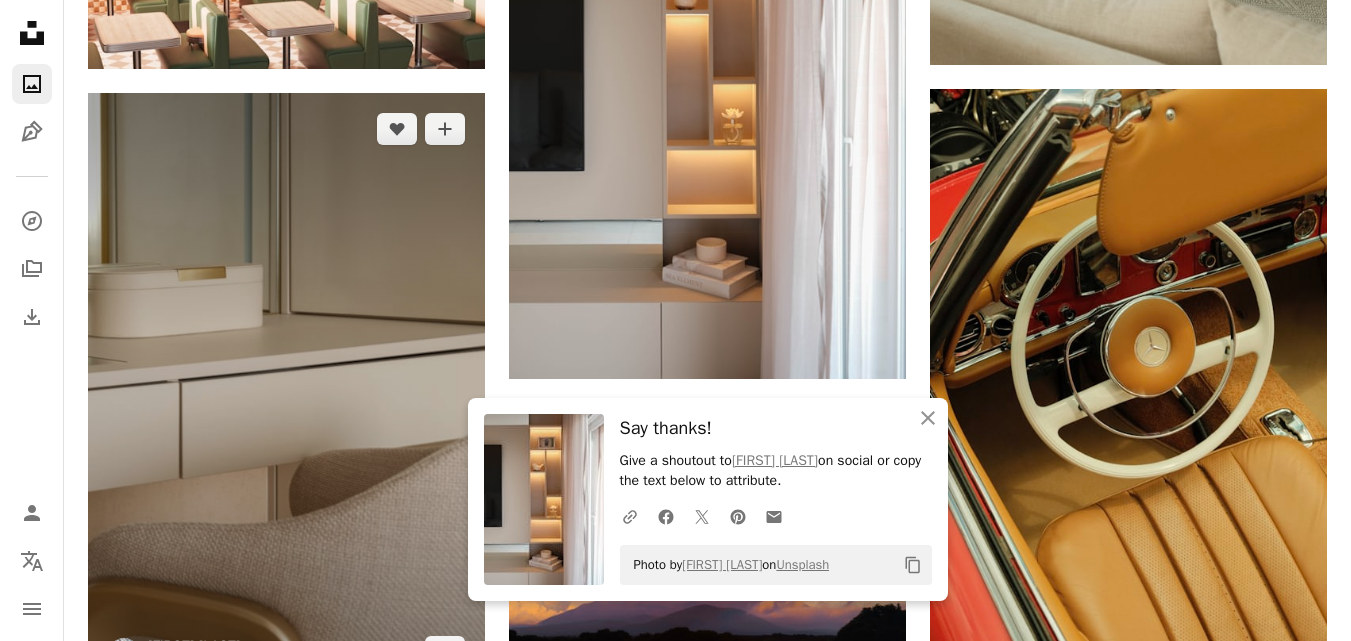 click at bounding box center [286, 391] 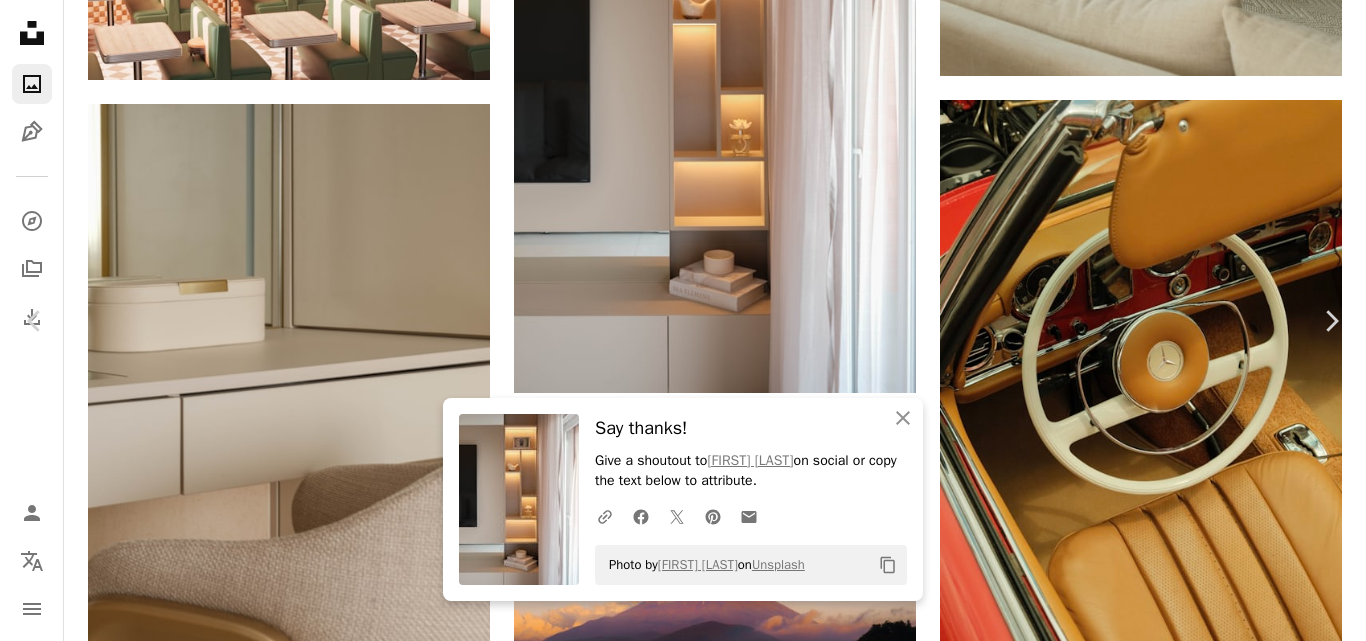 click on "Download free" at bounding box center (1167, 10271) 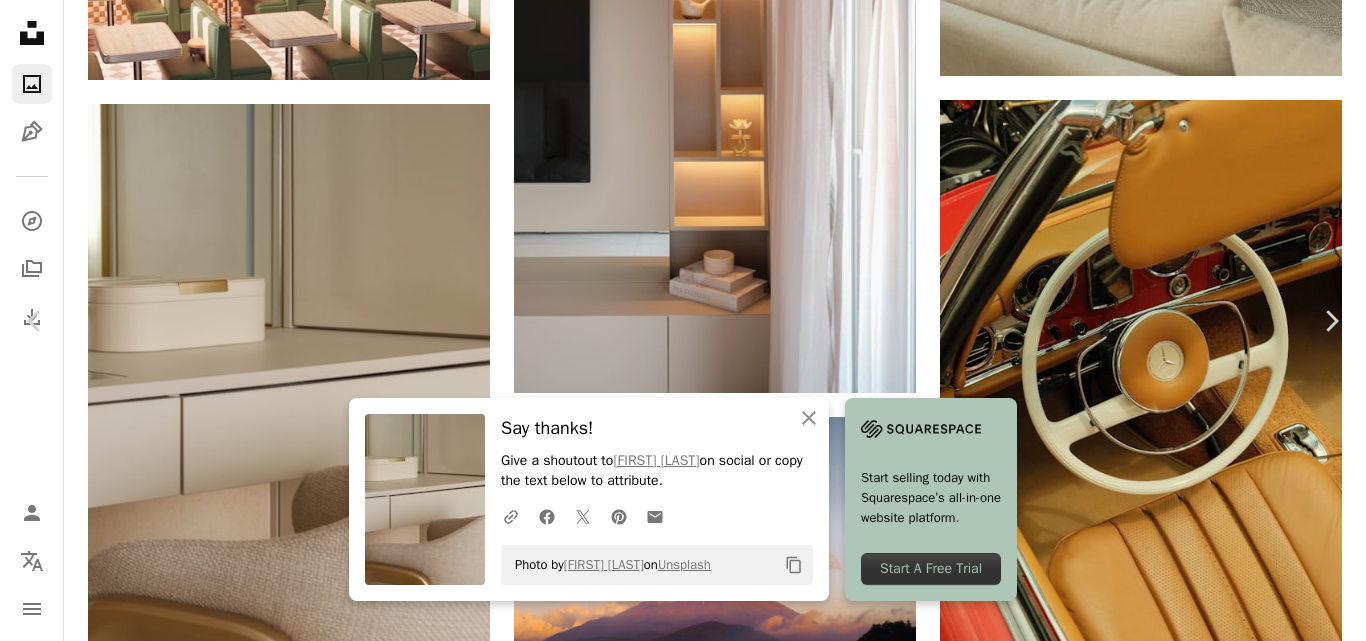 click on "An X shape" at bounding box center [20, 20] 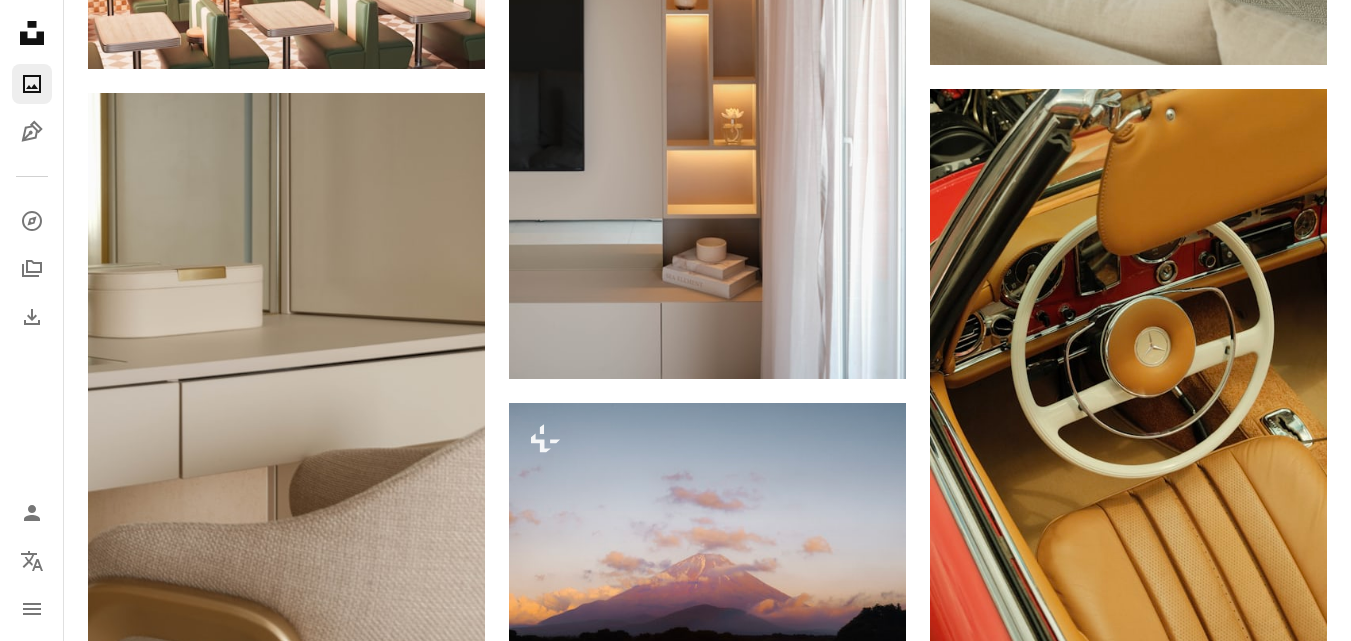 scroll, scrollTop: 1913, scrollLeft: 0, axis: vertical 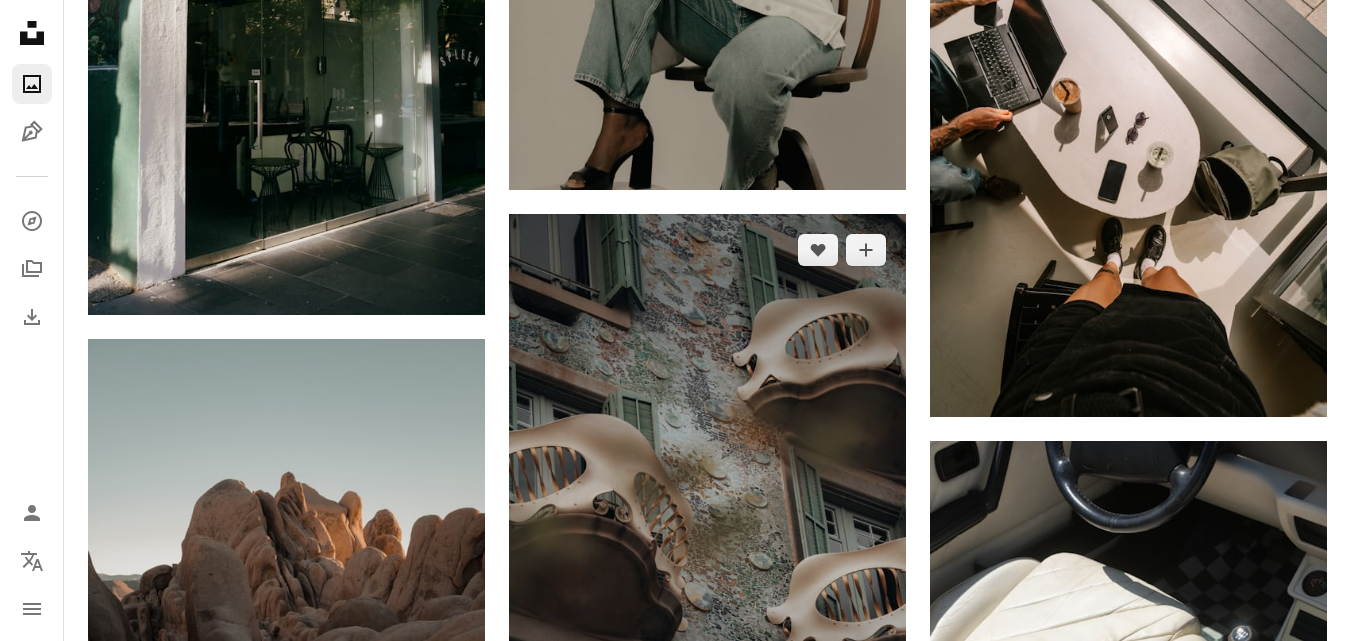 click at bounding box center [707, 512] 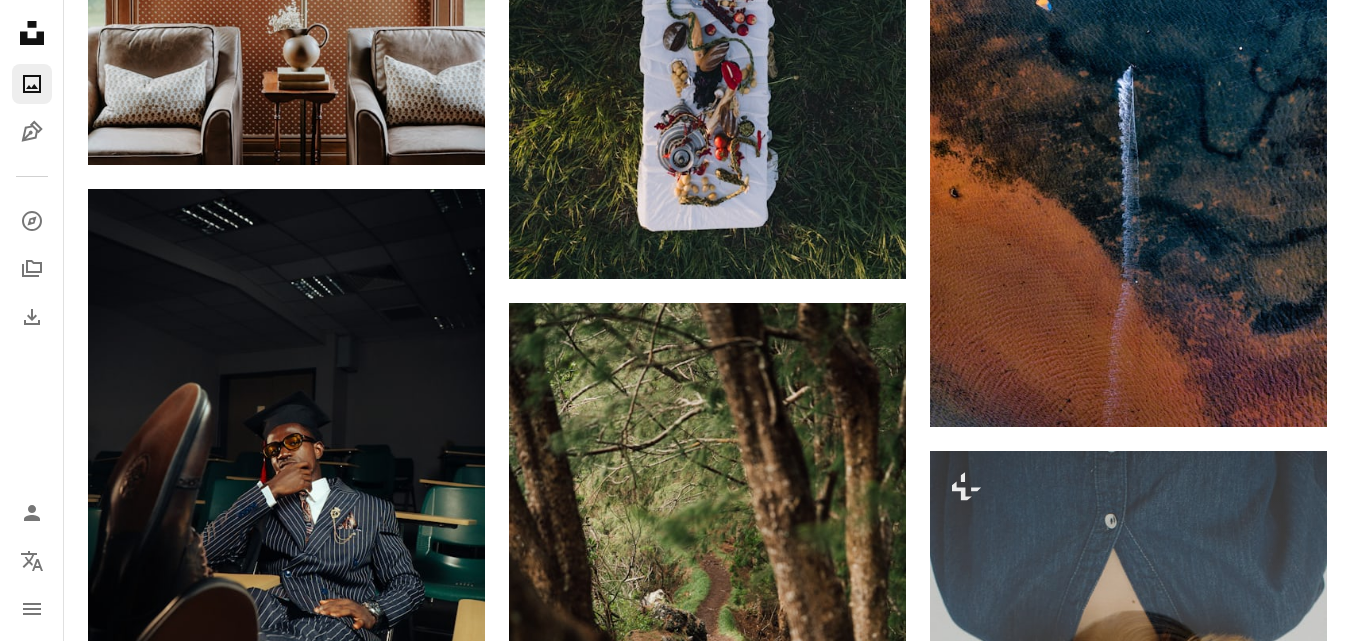 scroll, scrollTop: 8569, scrollLeft: 0, axis: vertical 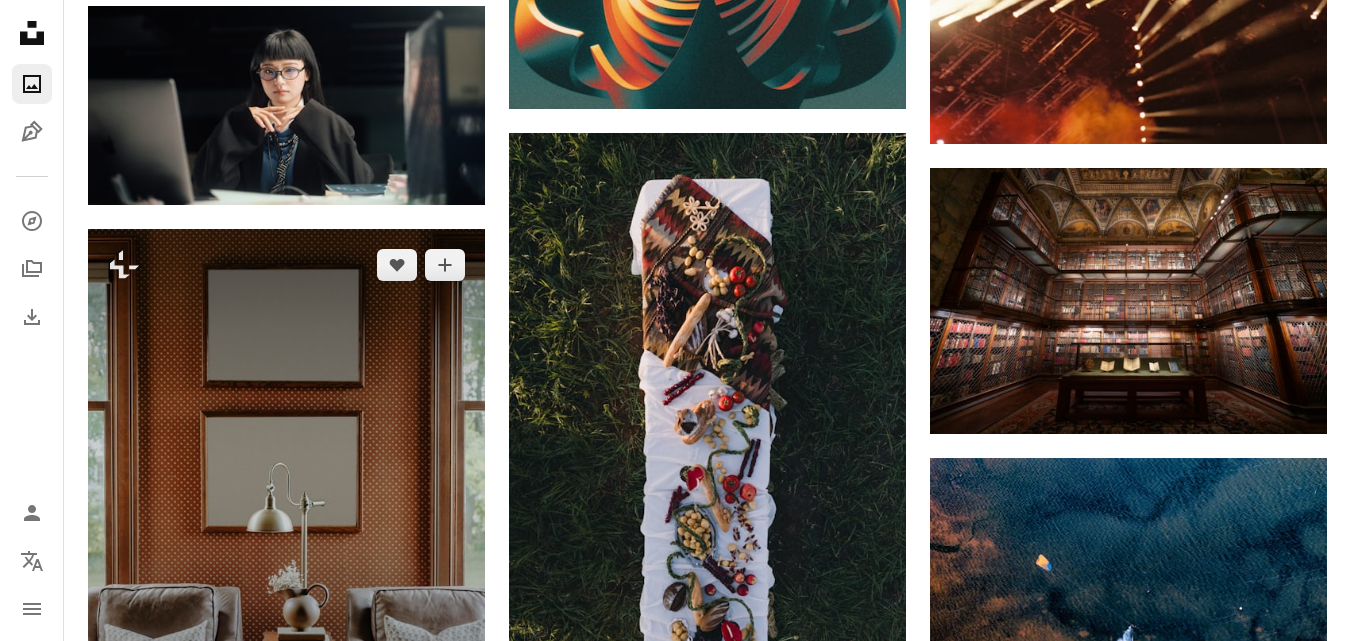 click at bounding box center (286, 477) 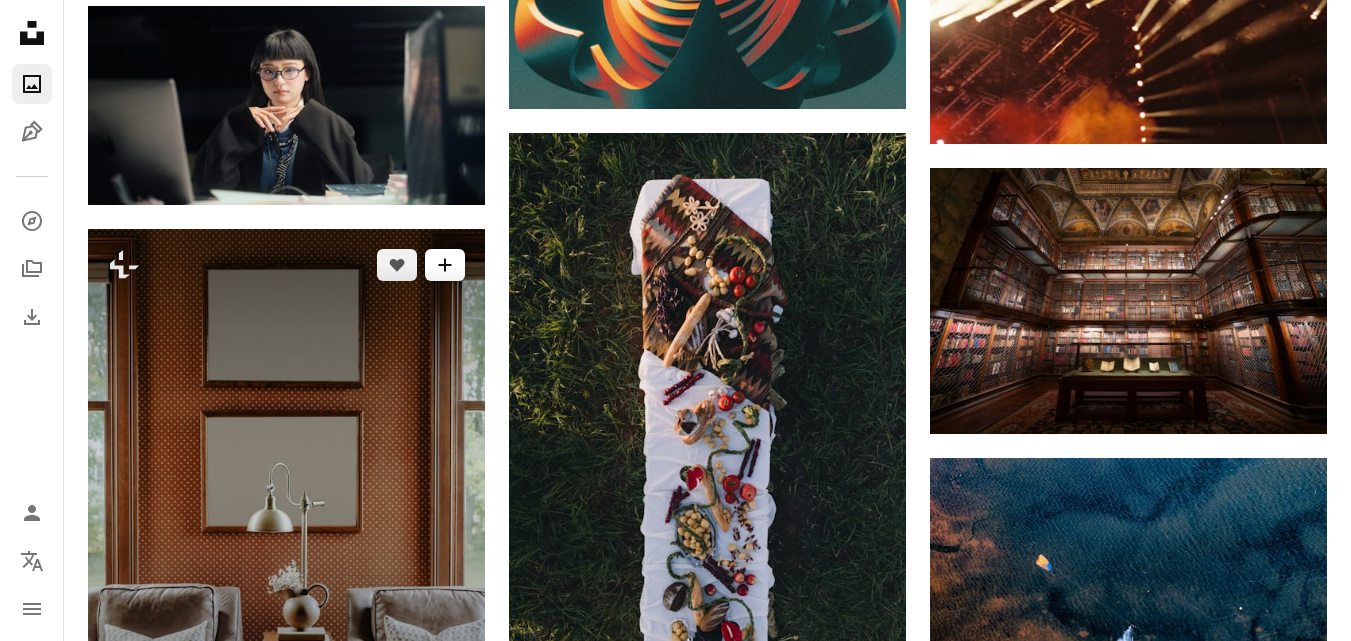 click on "A plus sign" at bounding box center [445, 265] 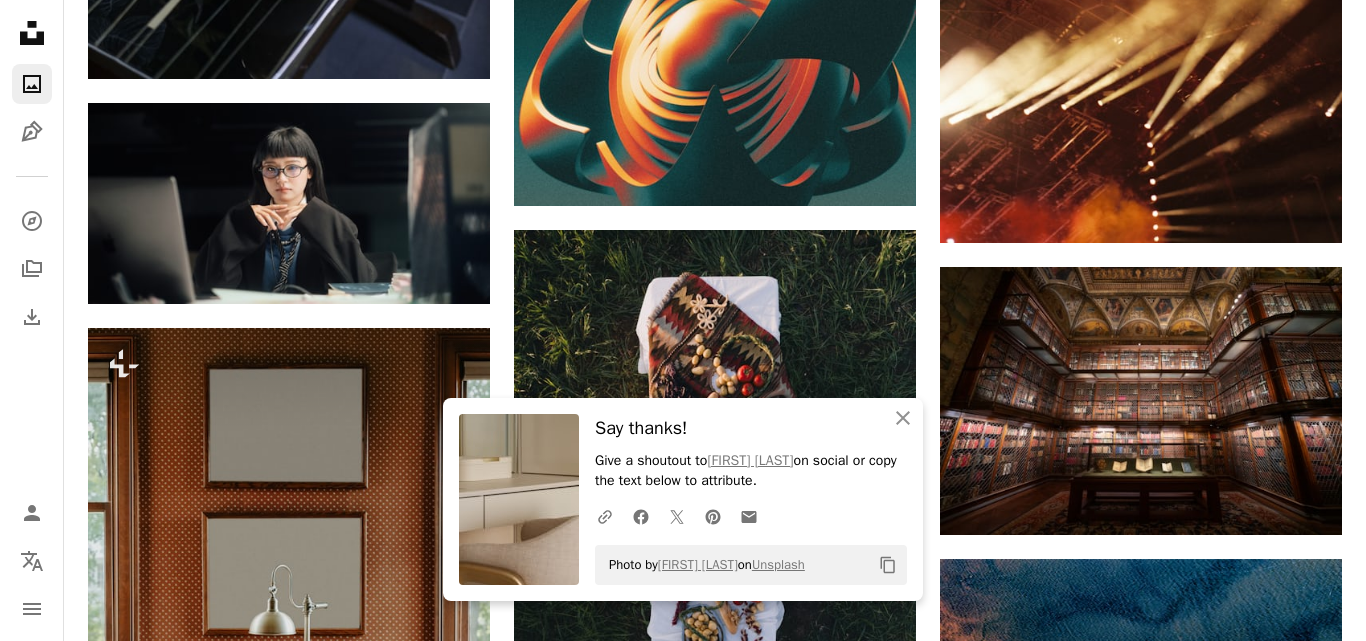 click on "An X shape An X shape Close Say thanks! Give a shoutout to [FIRST] [LAST] on social or copy the text below to attribute. A URL sharing icon (chains) Facebook icon X (formerly Twitter) icon Pinterest icon An envelope Photo by [FIRST] [LAST] on Unsplash
Copy content Join Unsplash Already have an account?  Login First name Last name Email Username  (only letters, numbers and underscores) Password  (min. 8 char) Join By joining, you agree to the  Terms  and  Privacy Policy ." at bounding box center [683, 20744] 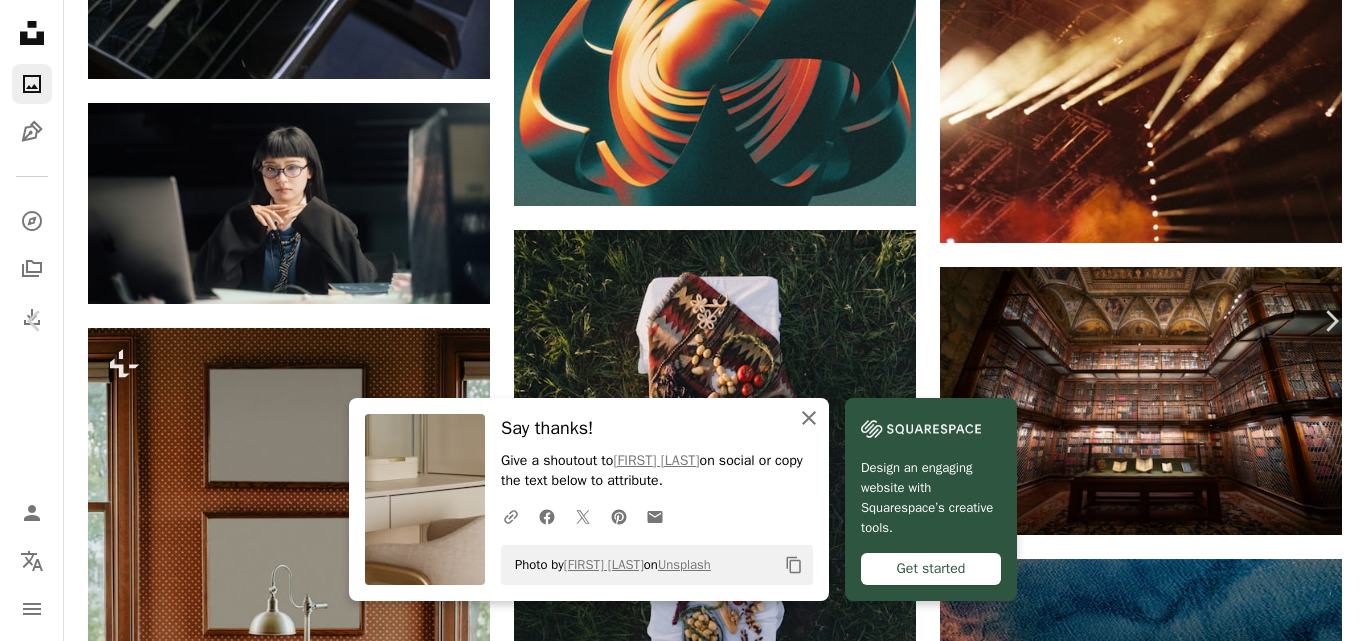 click on "An X shape" 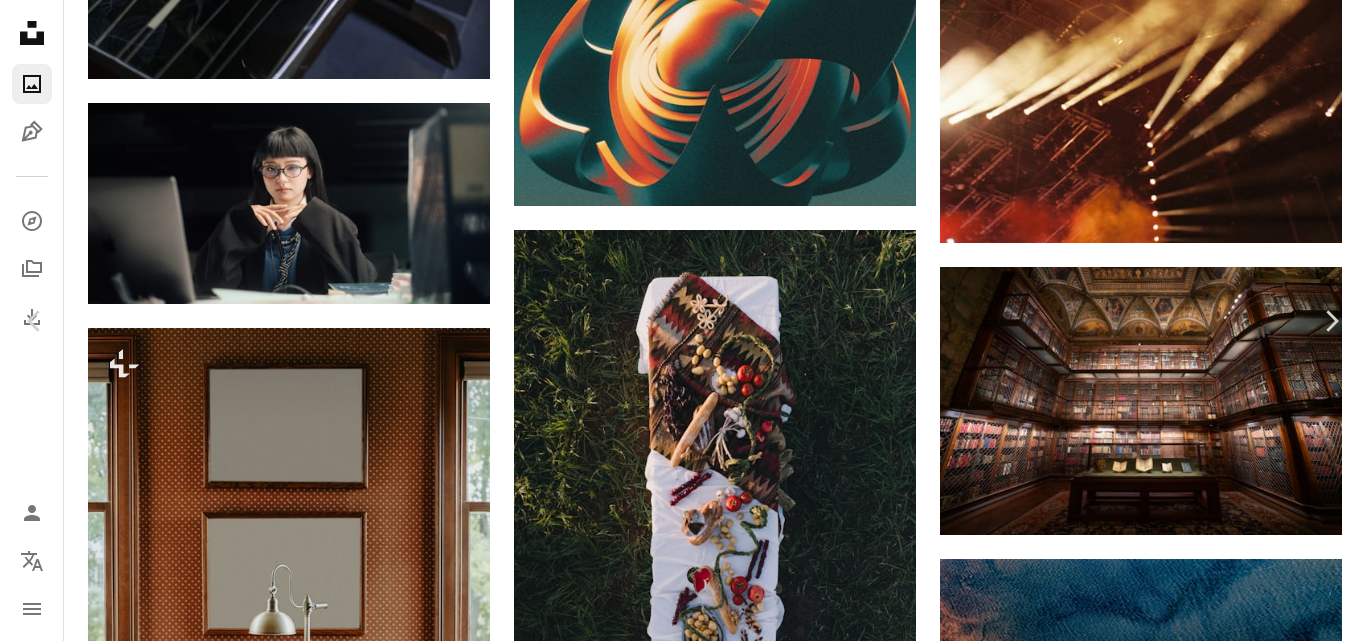 click on "A lock Download" at bounding box center (1205, 20471) 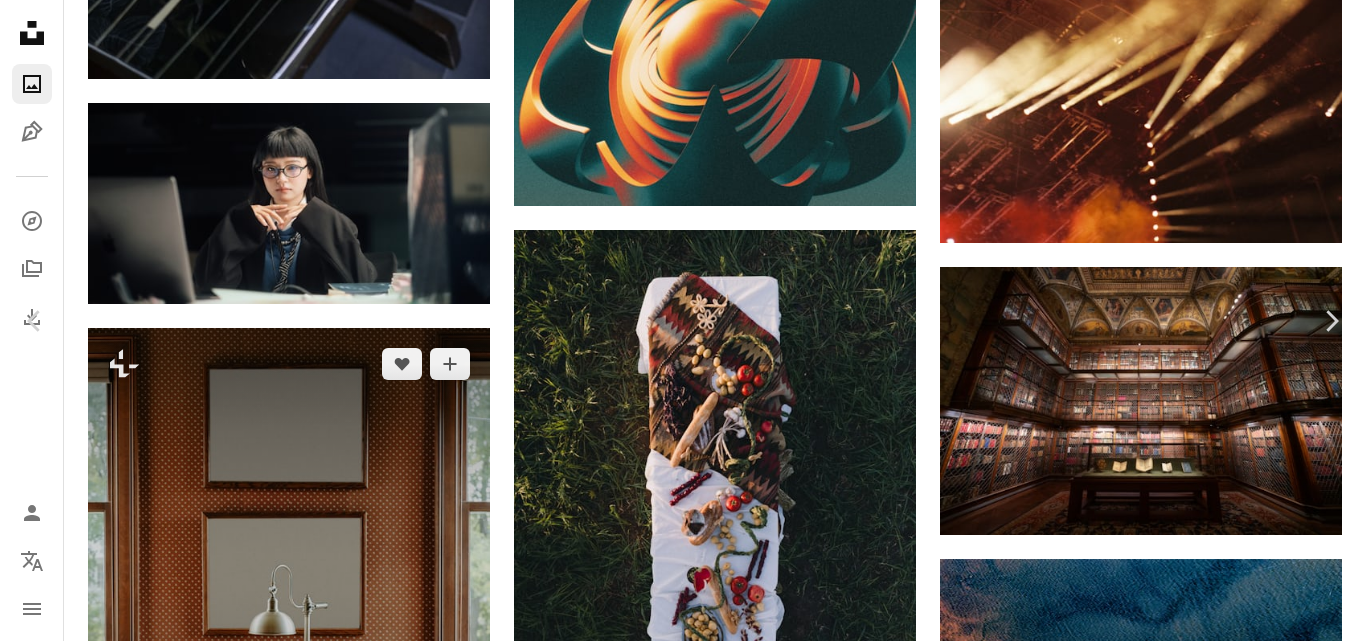 drag, startPoint x: 21, startPoint y: 25, endPoint x: 449, endPoint y: 421, distance: 583.0952 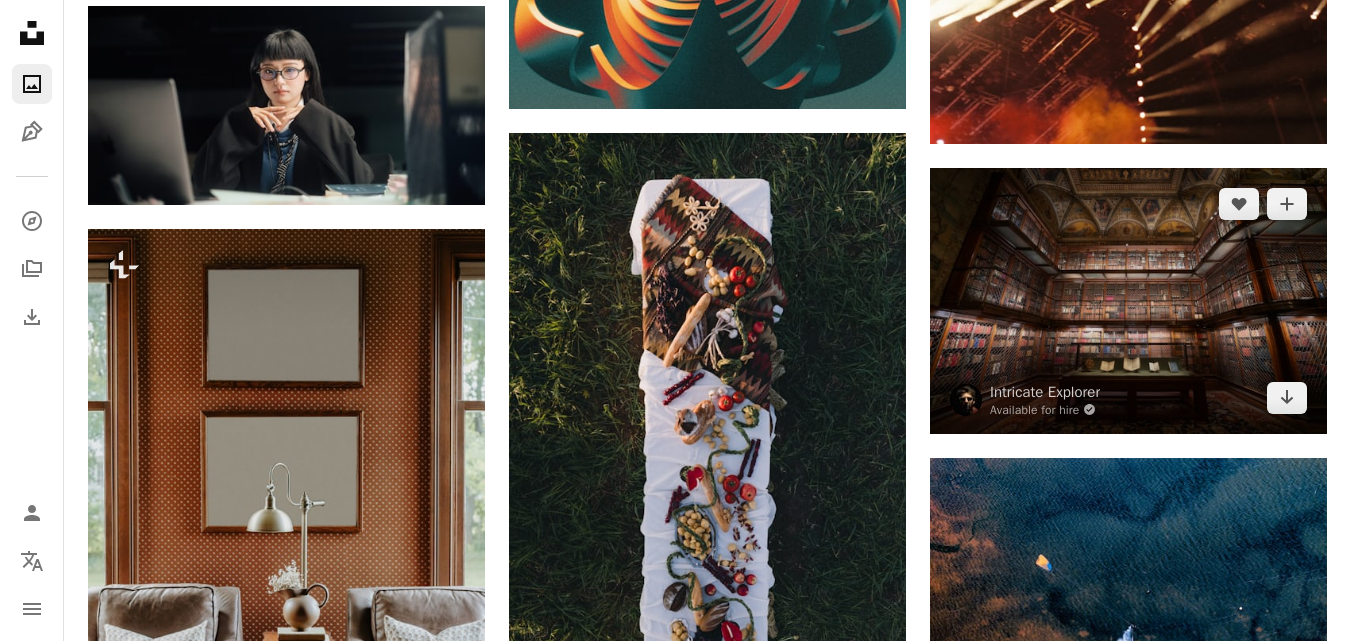 click at bounding box center (1128, 300) 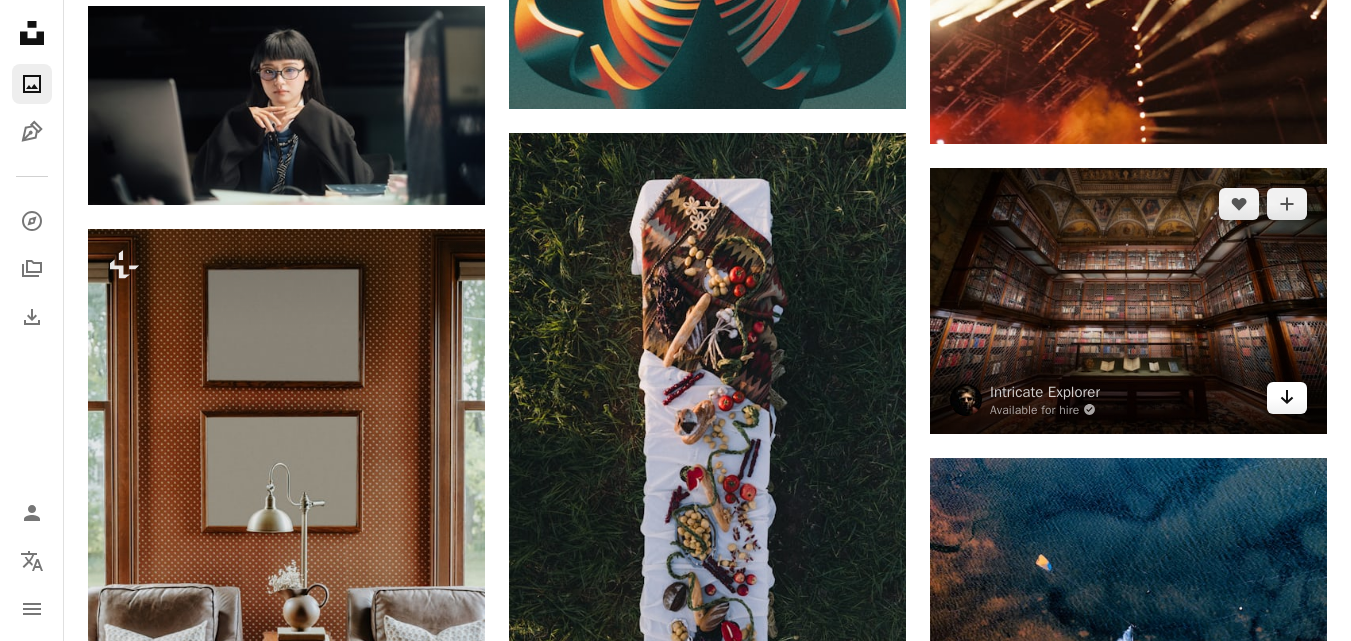 click 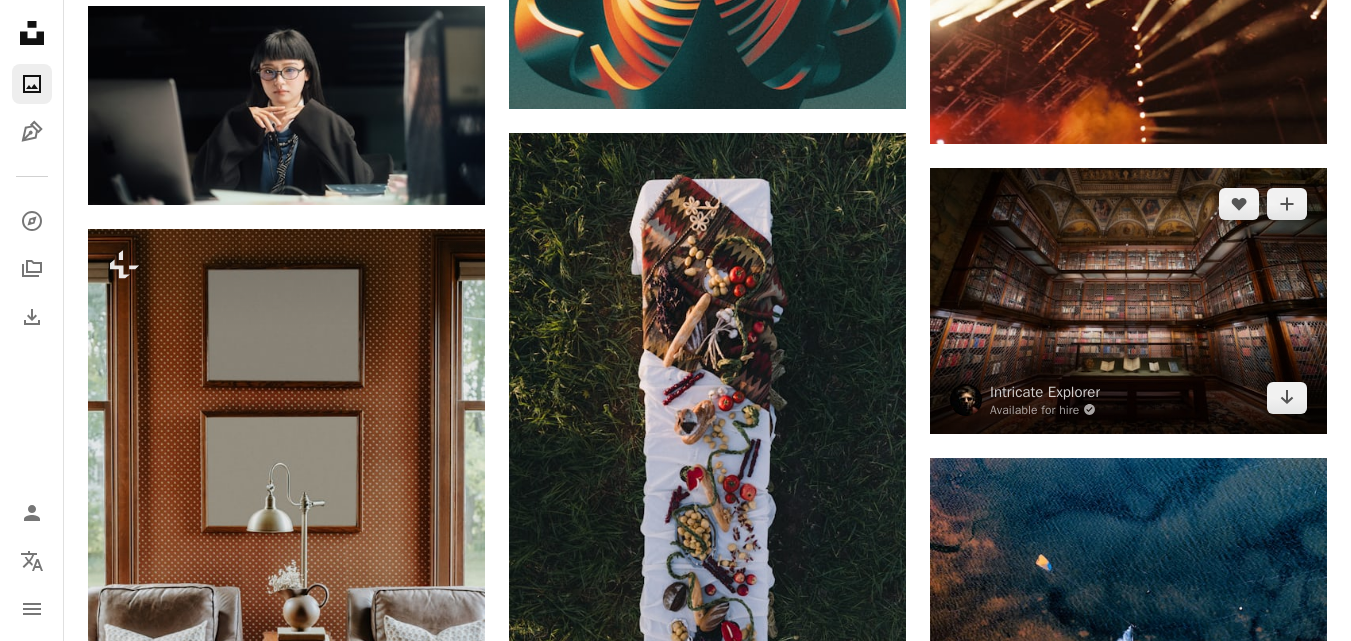 scroll, scrollTop: 8009, scrollLeft: 0, axis: vertical 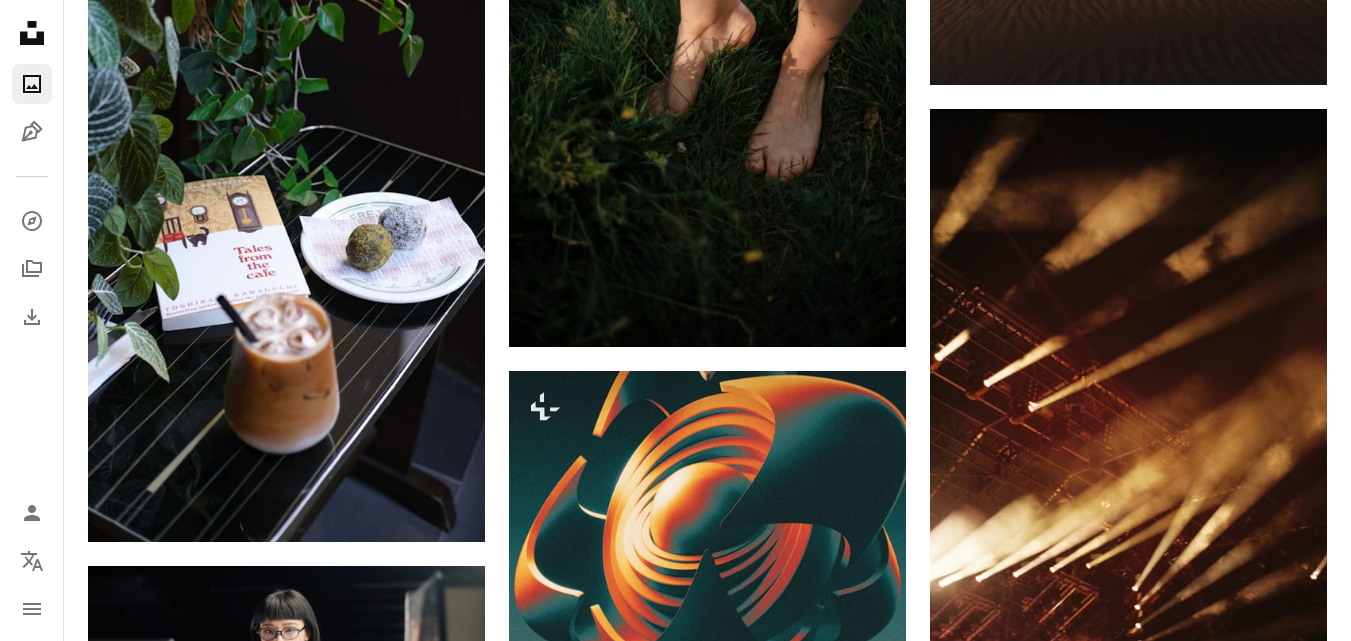 click on "Plus sign for Unsplash+ A heart A plus sign [FIRST] [LAST] For Unsplash+ A lock Download Plus sign for Unsplash+ A heart A plus sign Planet Volumes For Unsplash+ A lock Download A heart A plus sign [FIRST] [LAST] Available for hire A checkmark inside of a circle Arrow pointing down A heart A plus sign [FIRST] [LAST] Available for hire A checkmark inside of a circle Arrow pointing down A heart A plus sign [FIRST] [LAST] Available for hire A checkmark inside of a circle Arrow pointing down A heart A plus sign [FIRST] [LAST] Available for hire A checkmark inside of a circle Arrow pointing down Plus sign for Unsplash+ A heart A plus sign [FIRST] [LAST] For Unsplash+ A lock Download A heart A plus sign [FIRST] Arrow pointing down A heart A plus sign [FIRST] [LAST] Arrow pointing down A heart A plus sign [FIRST] [LAST] Available for hire A checkmark inside of a circle Arrow pointing down A heart A plus sign [FIRST] [LAST] Arrow pointing down A heart" at bounding box center (707, 6586) 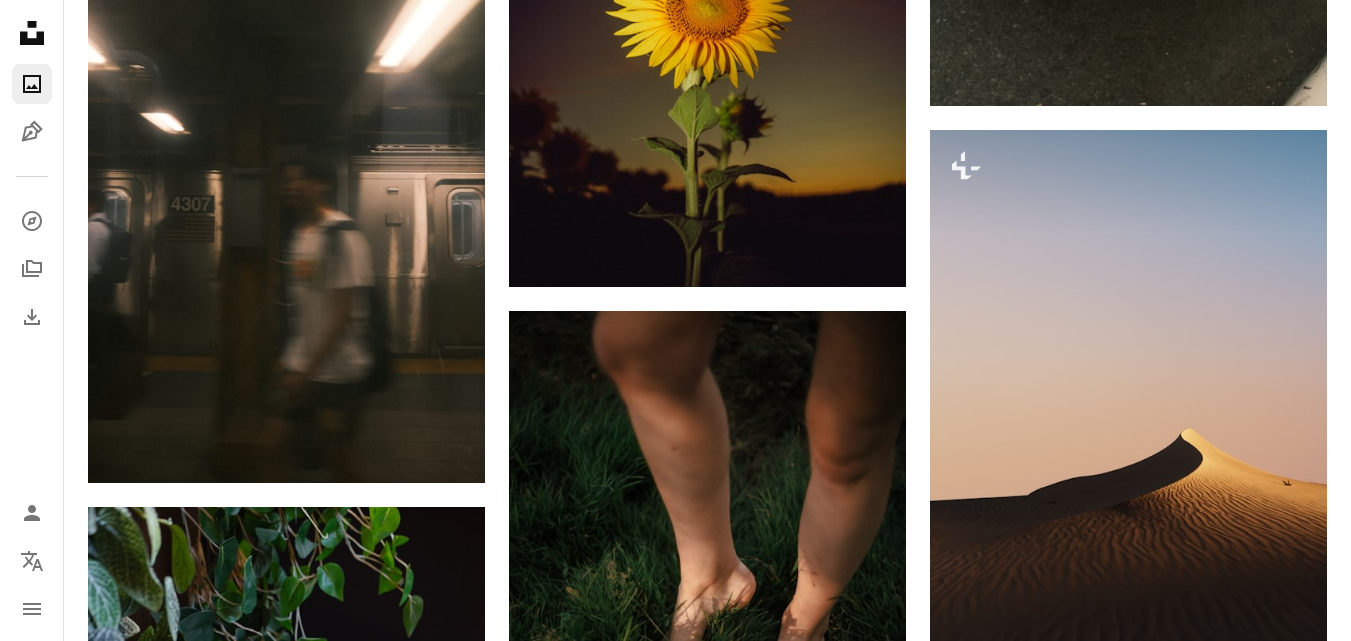 scroll, scrollTop: 6889, scrollLeft: 0, axis: vertical 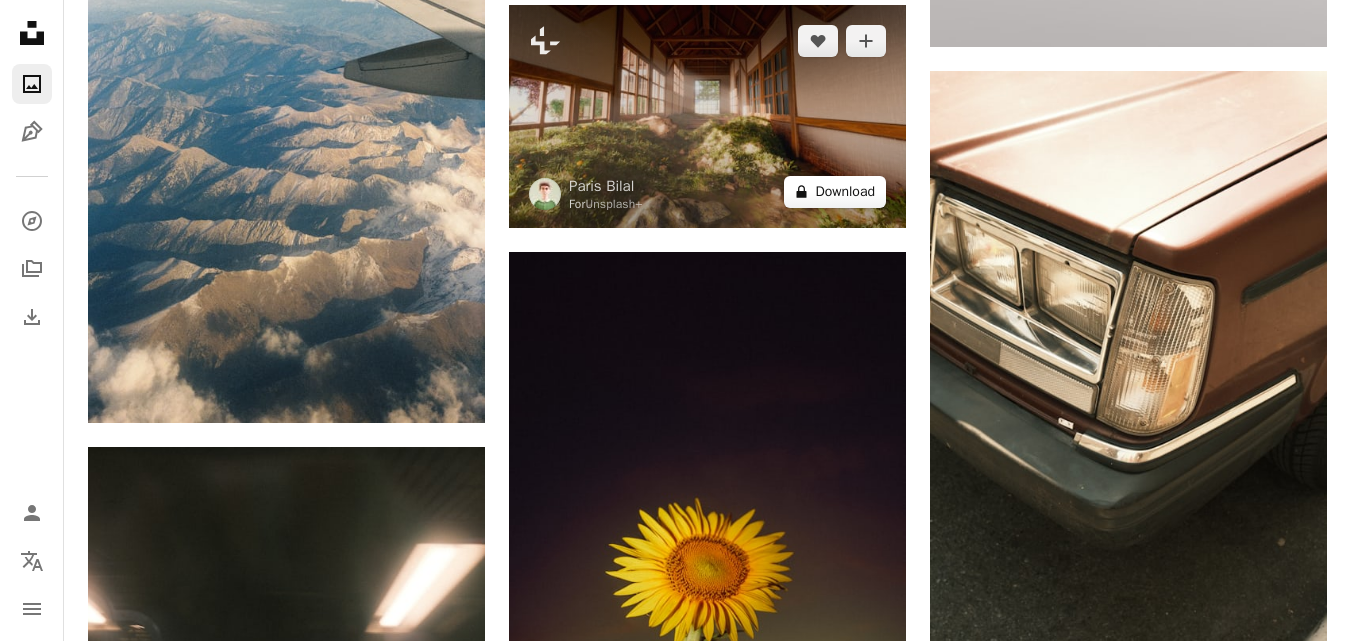 click on "A lock Download" at bounding box center [835, 192] 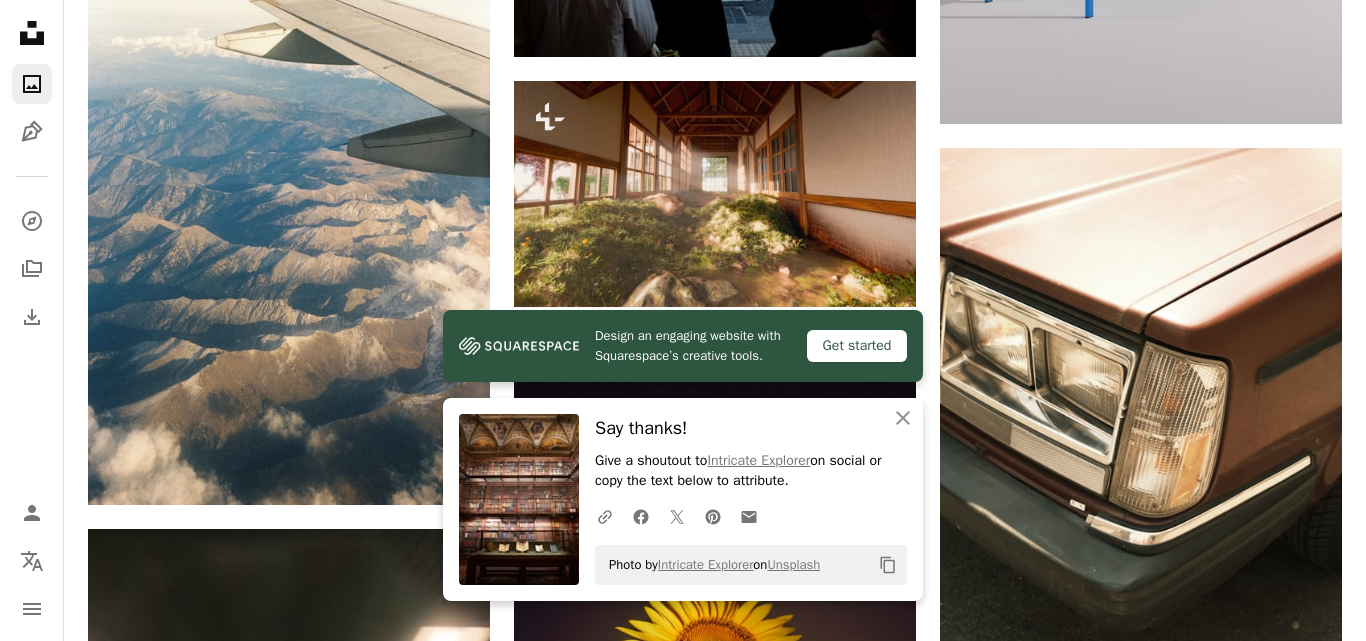 click on "An X shape" at bounding box center (20, 20) 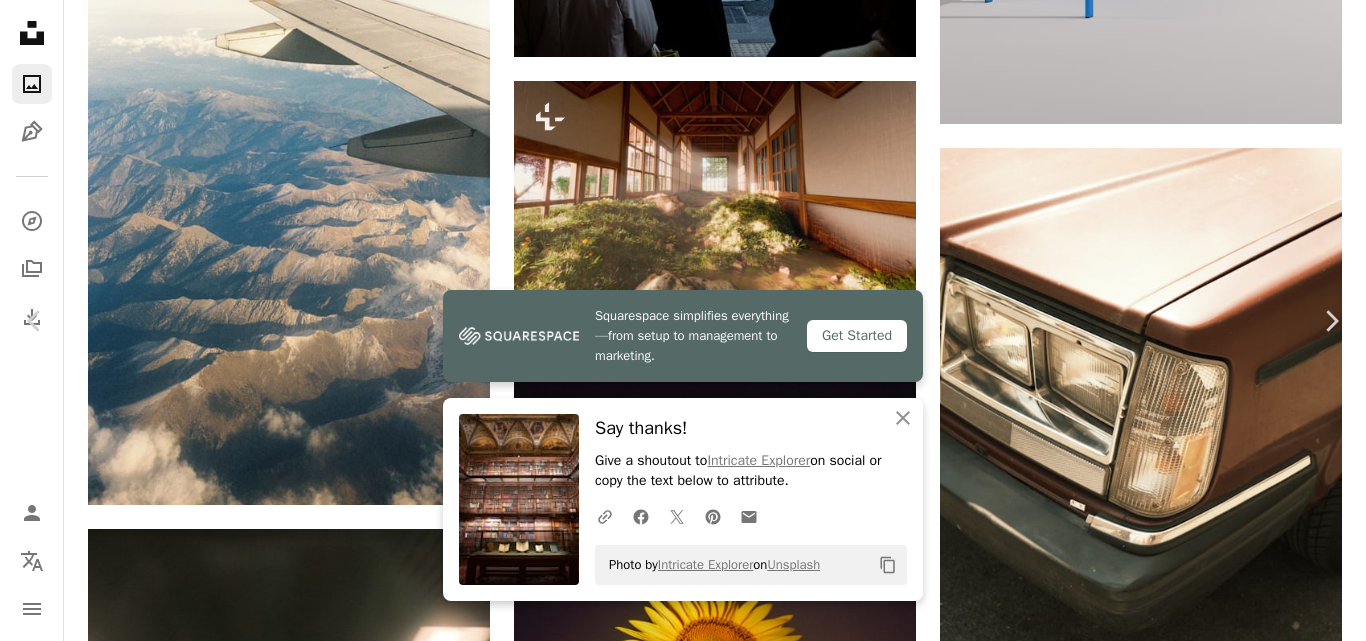 click on "Download free" at bounding box center [1167, 22151] 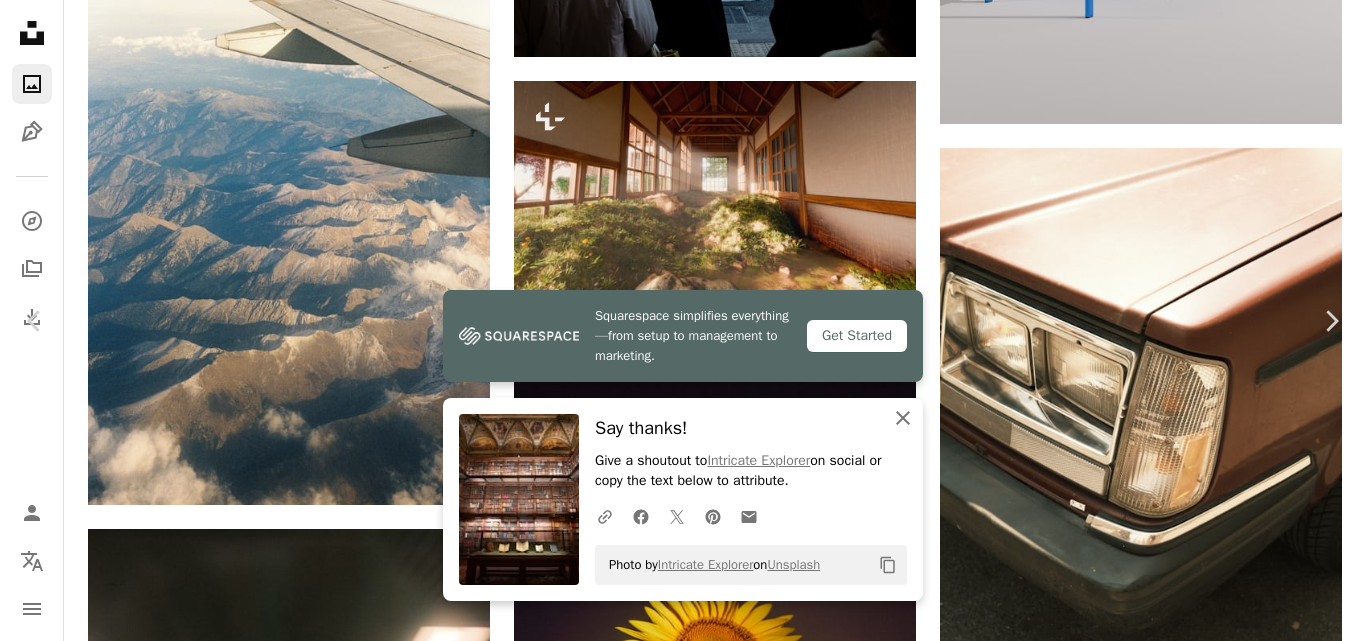 click on "An X shape" 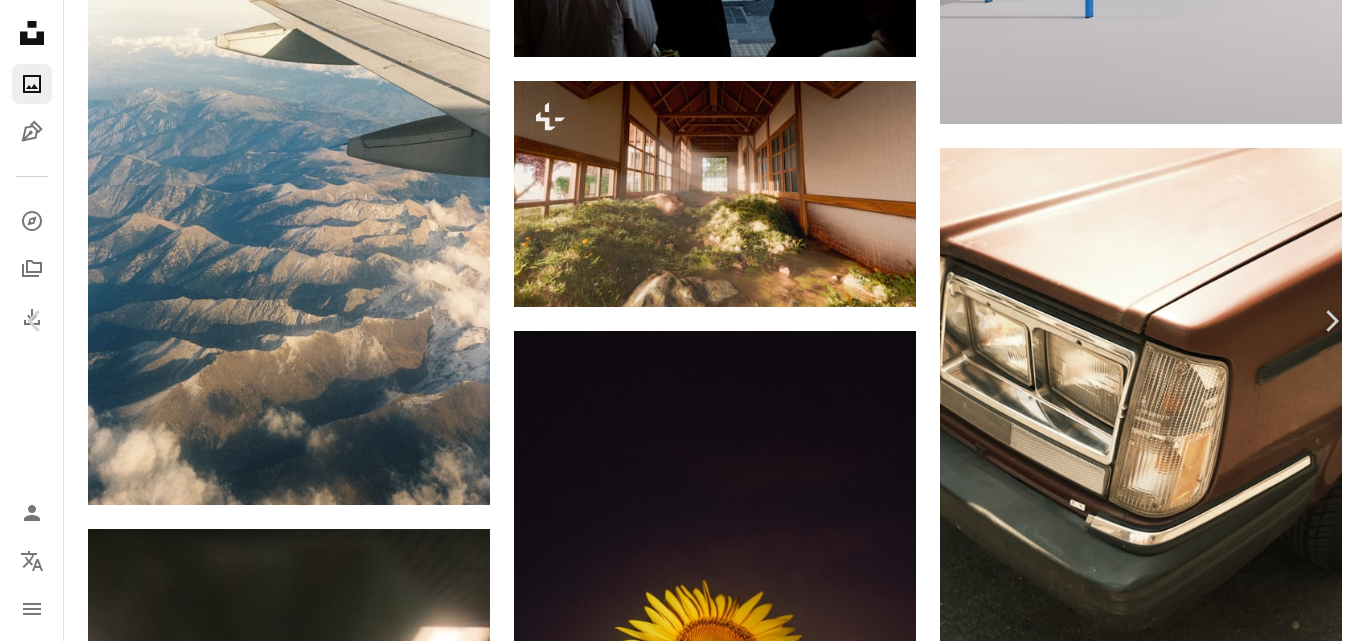 click on "An X shape" at bounding box center [20, 20] 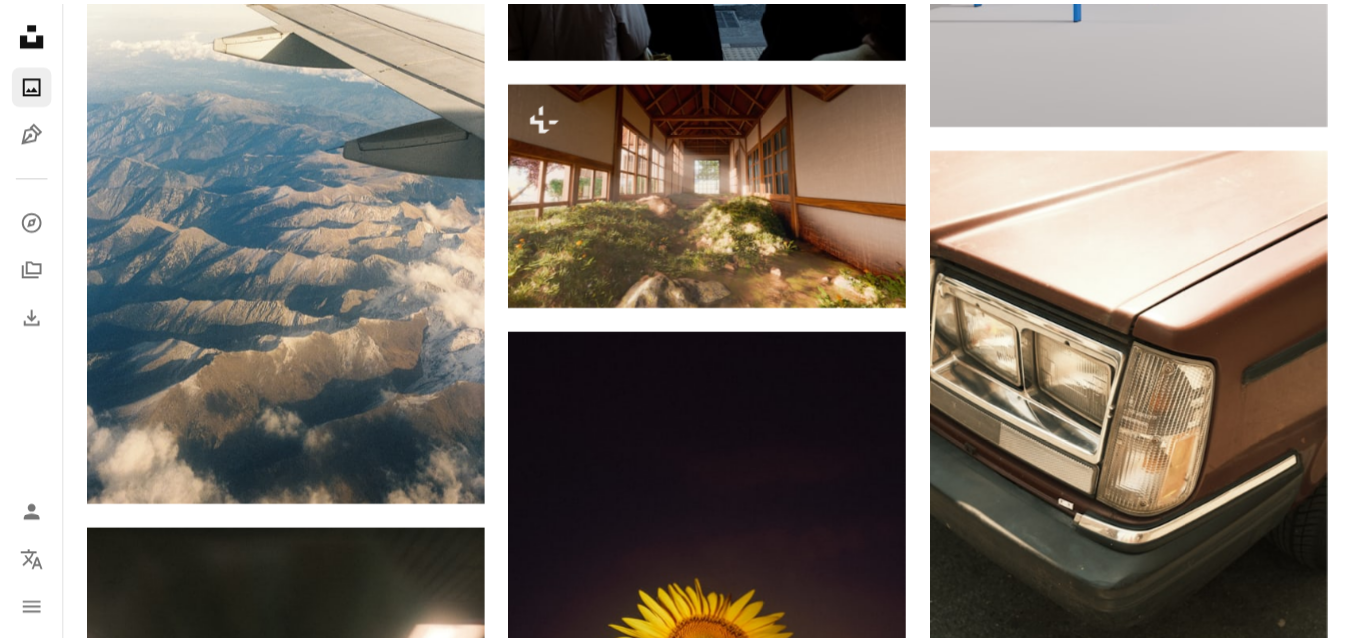scroll, scrollTop: 8569, scrollLeft: 0, axis: vertical 